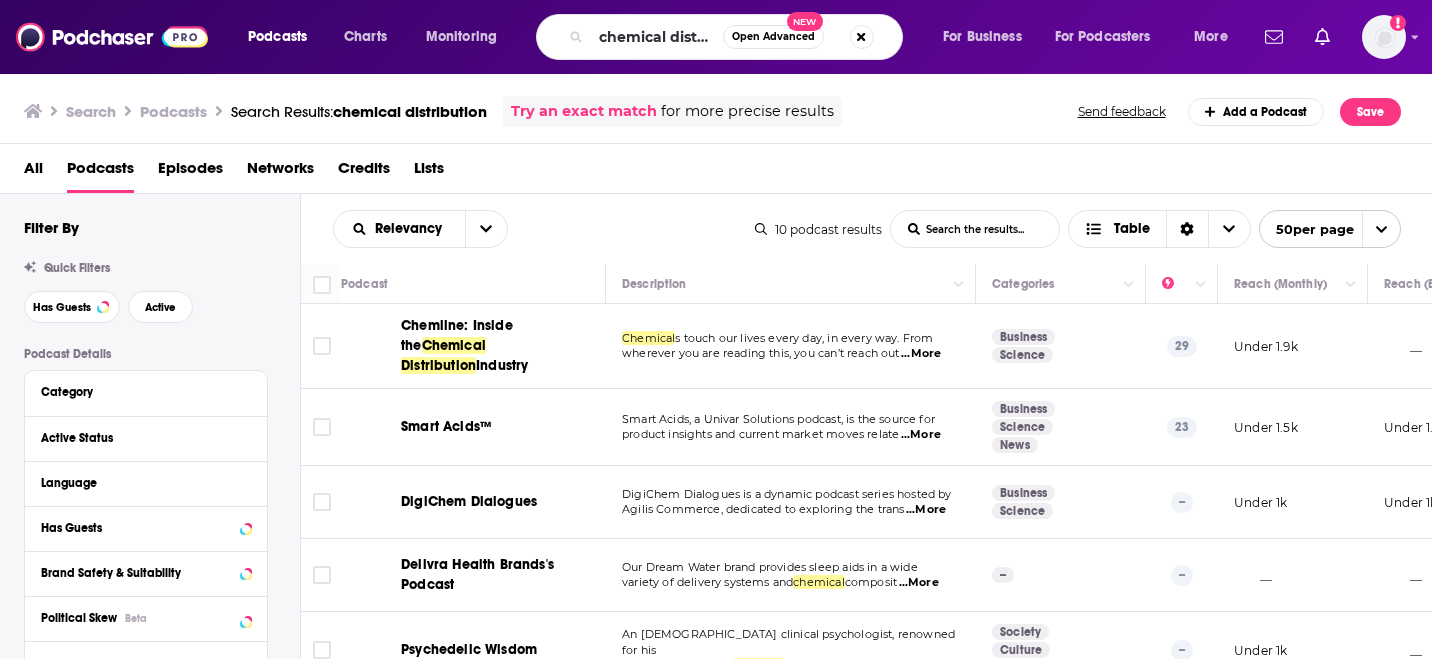 scroll, scrollTop: 0, scrollLeft: 0, axis: both 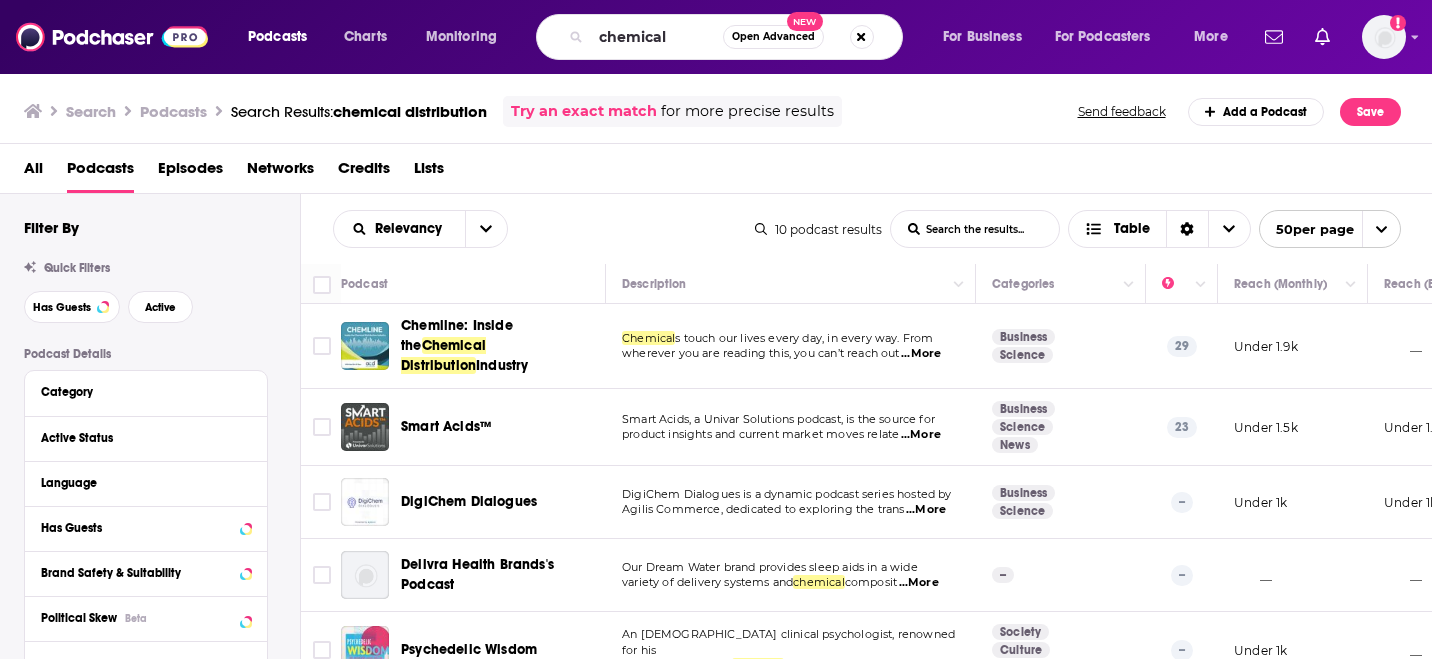 type on "chemical" 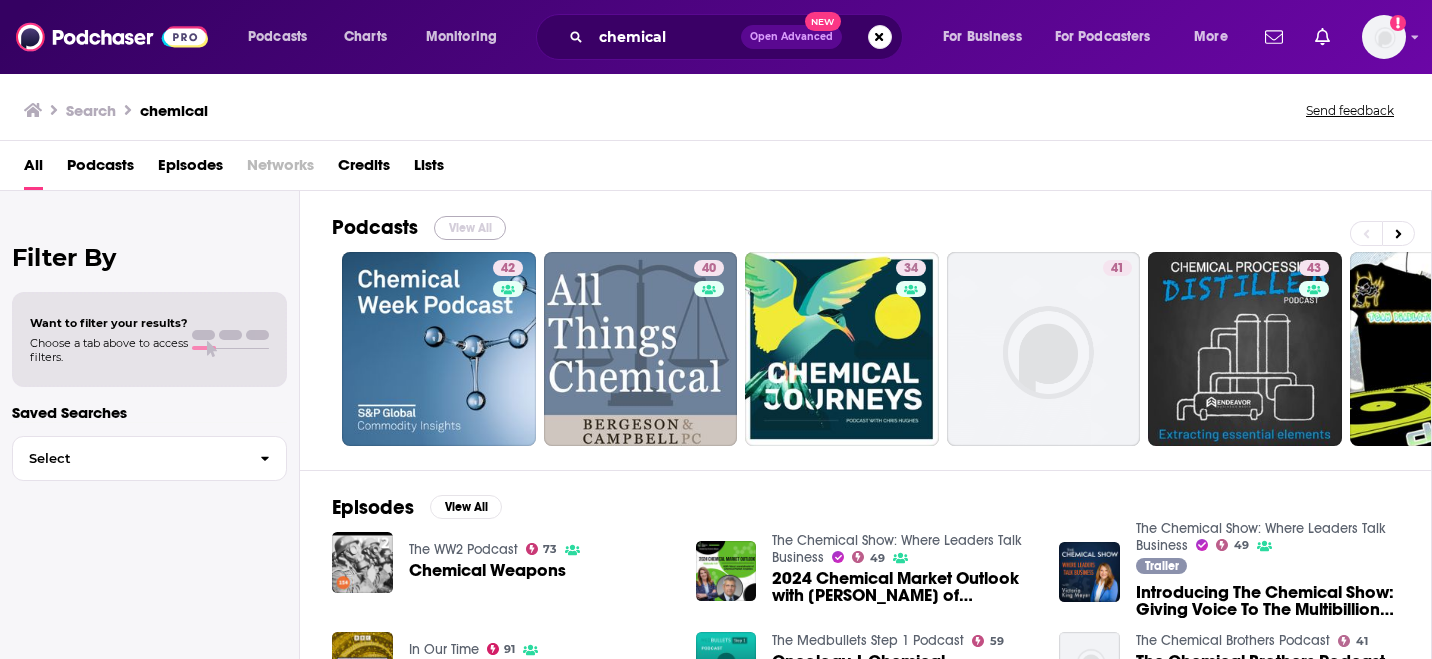click on "View All" at bounding box center [470, 228] 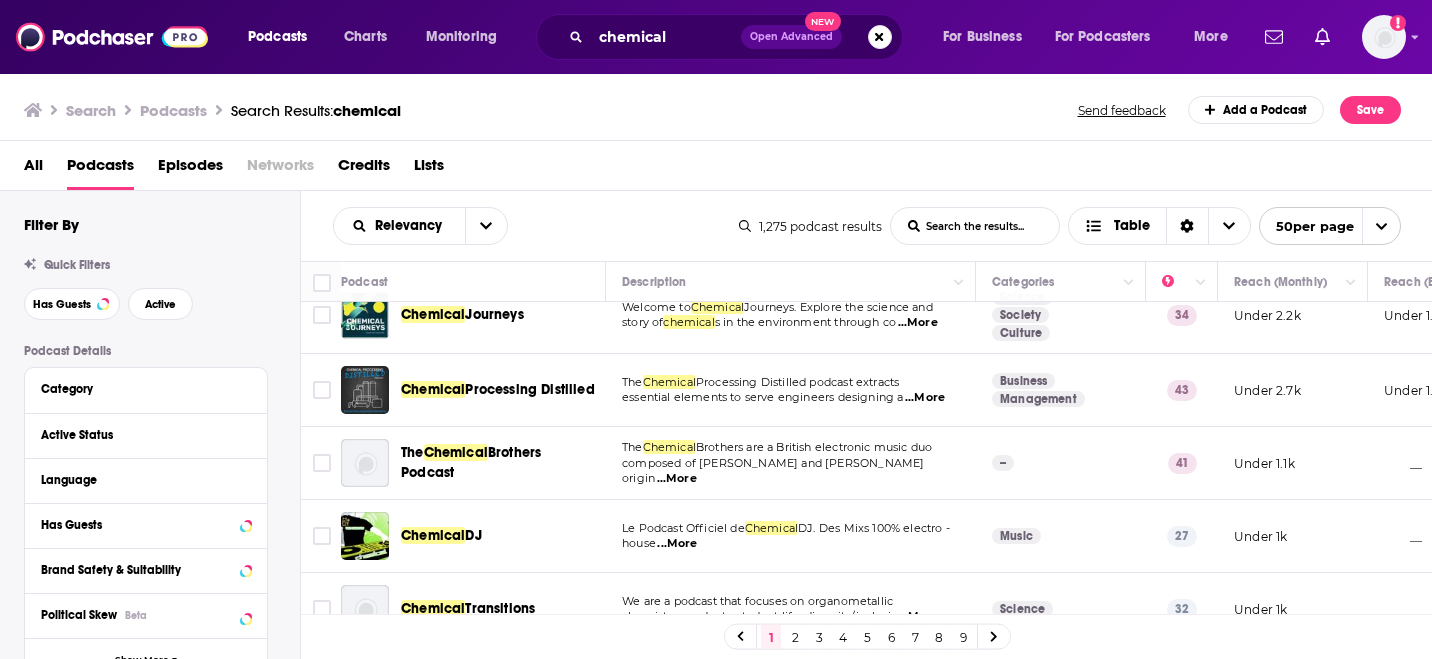 scroll, scrollTop: 203, scrollLeft: 0, axis: vertical 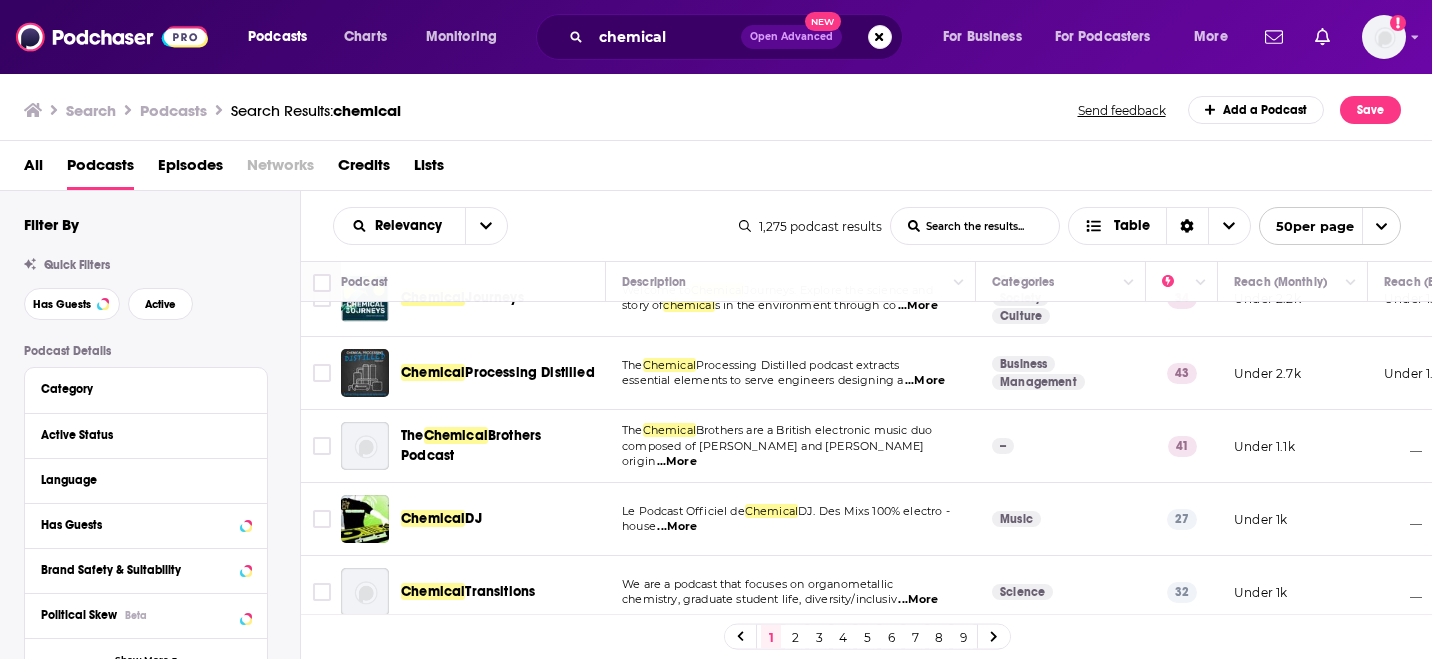 click on "...More" at bounding box center (925, 381) 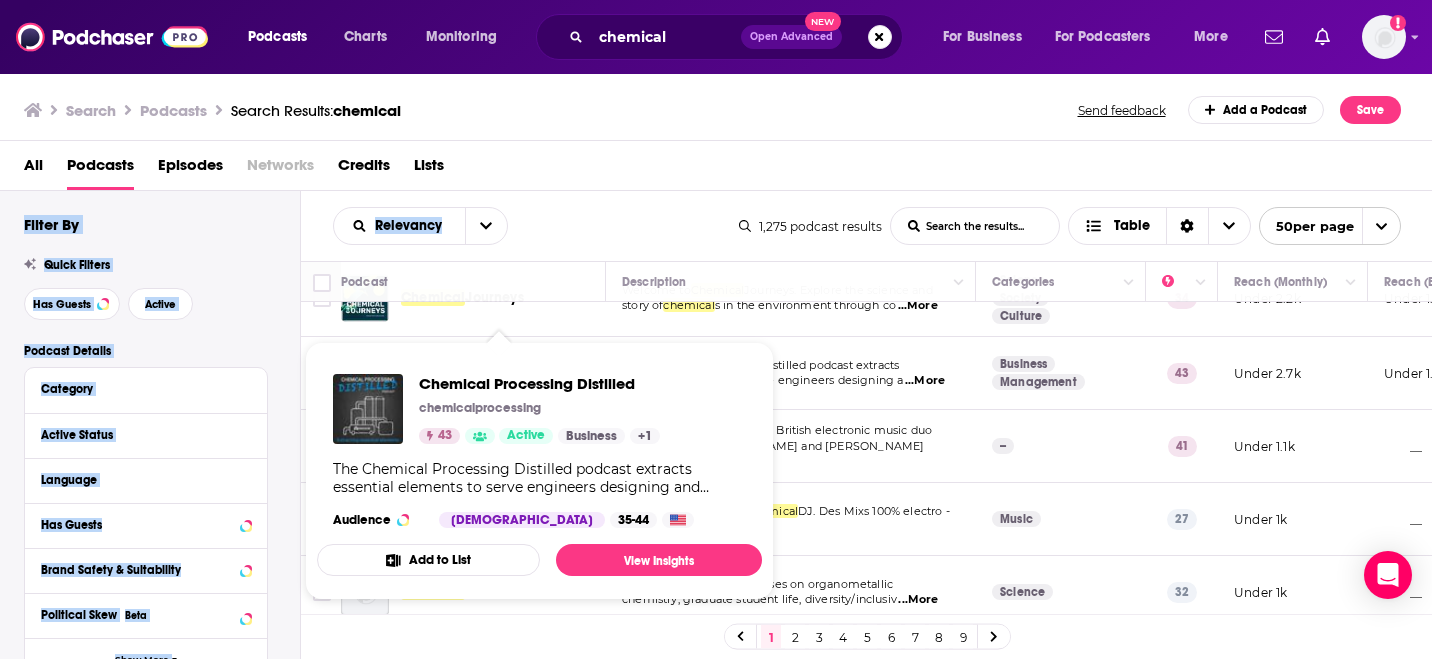click on "All Podcasts Episodes Networks Credits Lists" at bounding box center [720, 169] 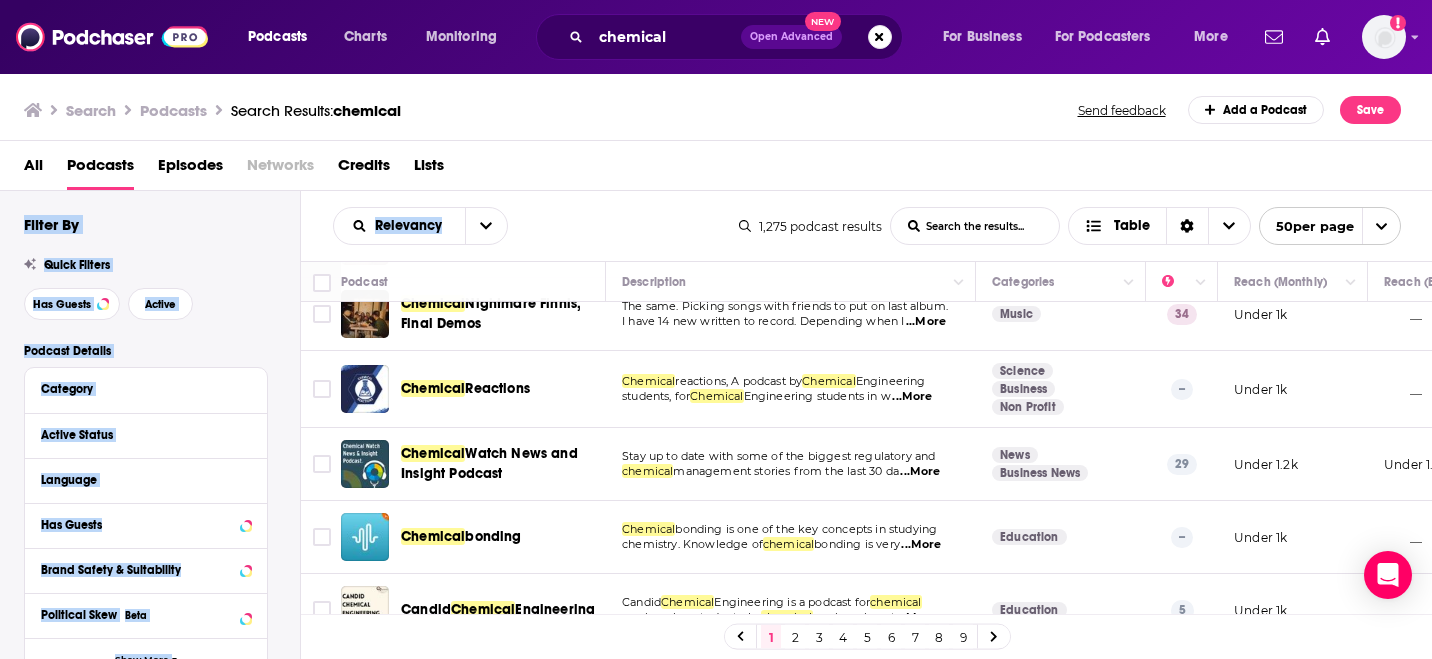 scroll, scrollTop: 1244, scrollLeft: 0, axis: vertical 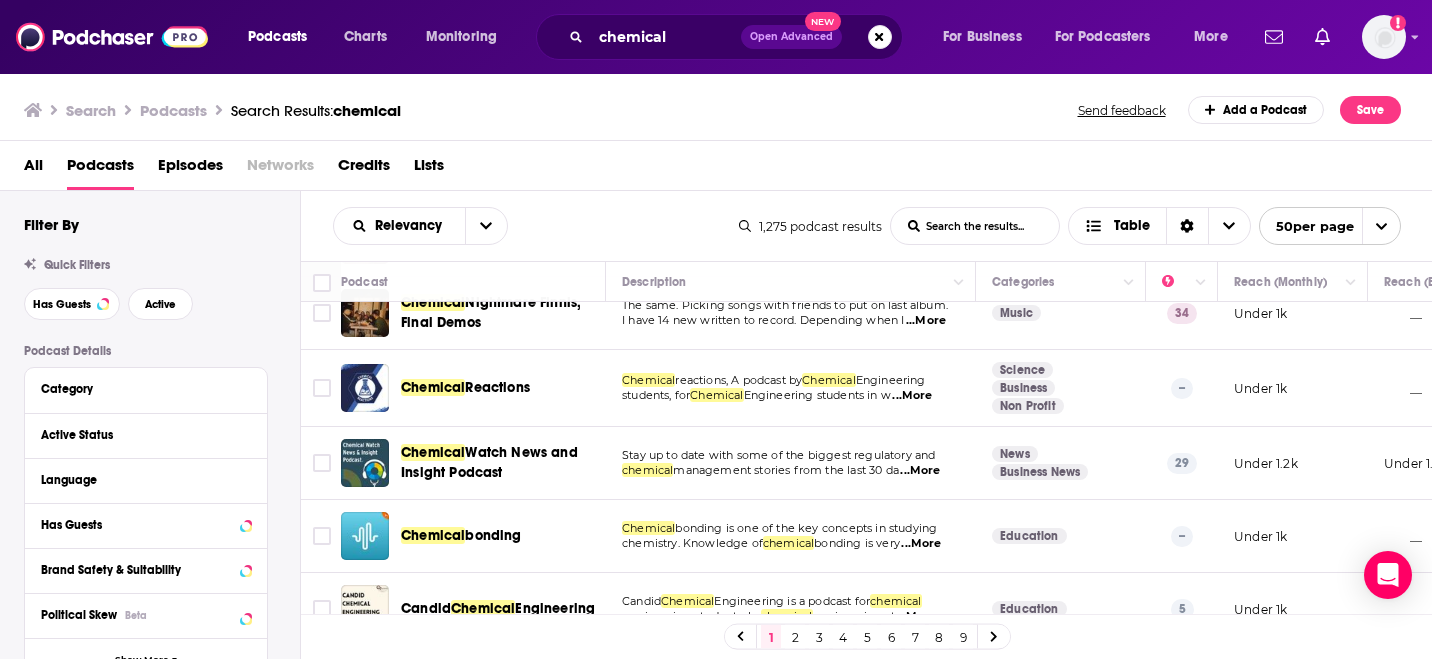 click on "...More" at bounding box center [921, 544] 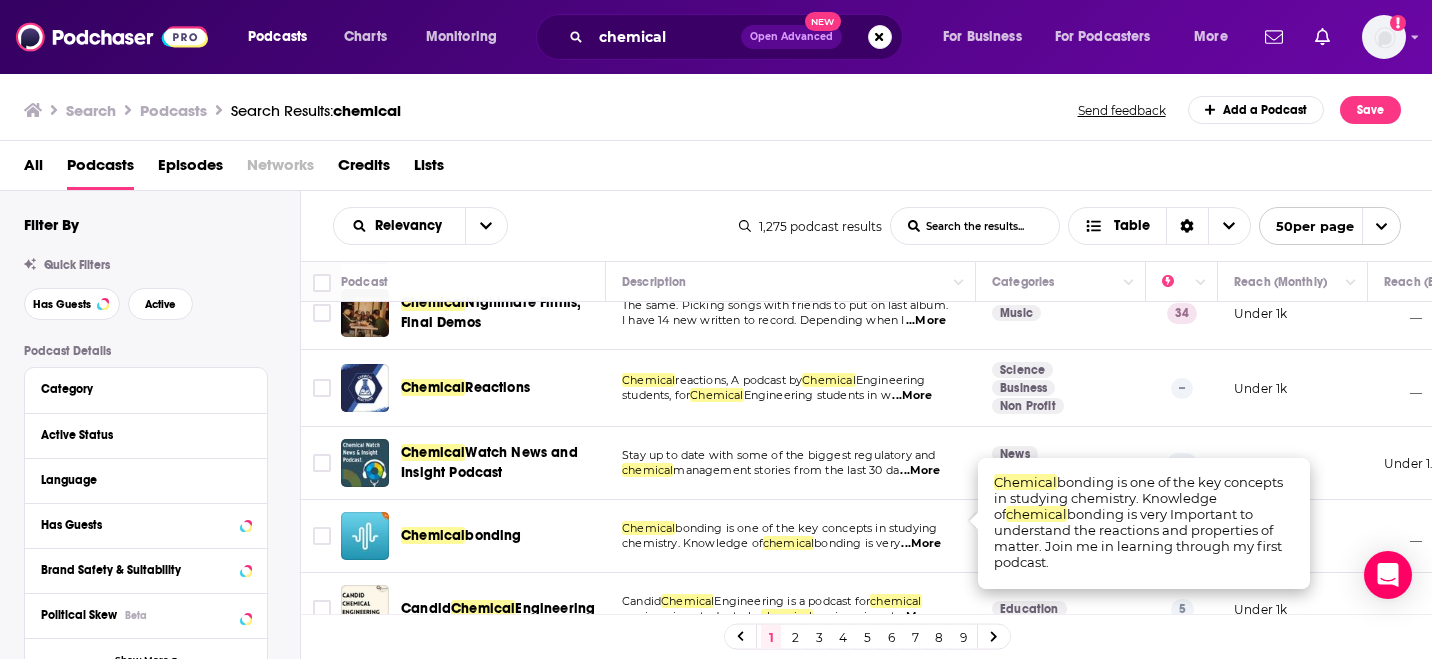 click on "...More" at bounding box center [921, 544] 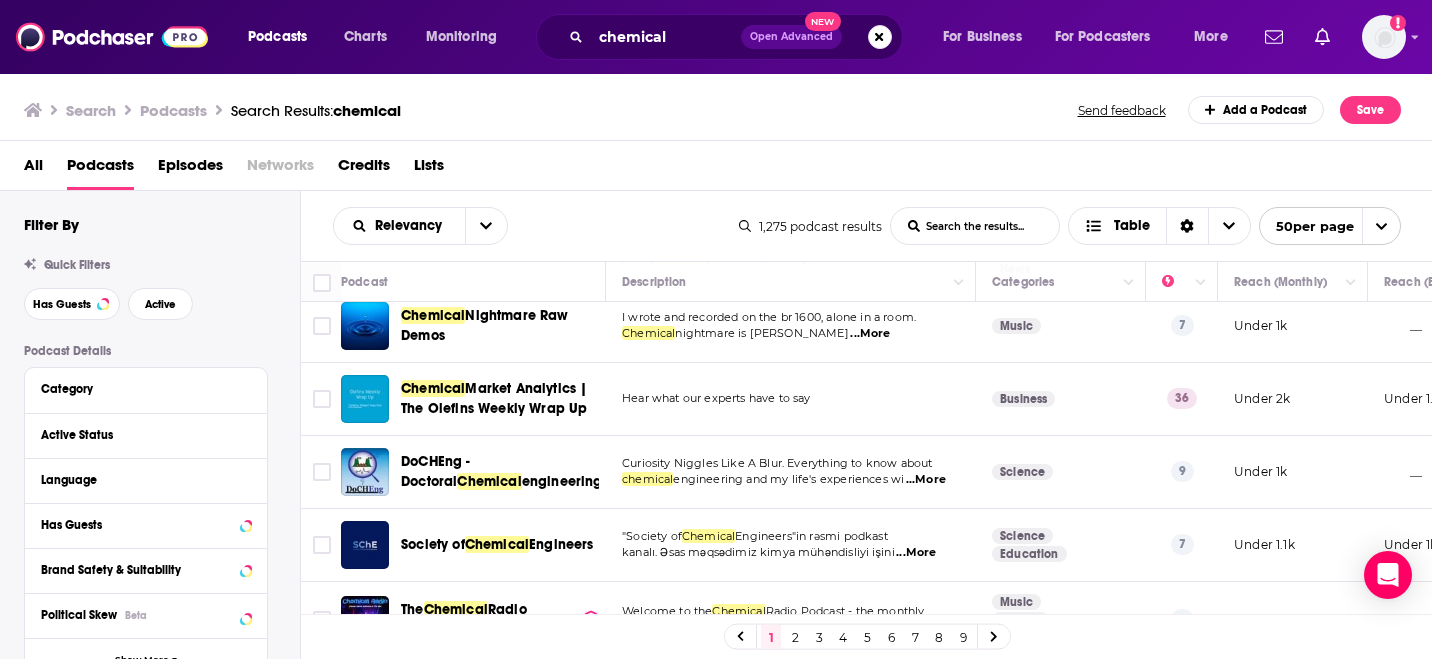 scroll, scrollTop: 2149, scrollLeft: 0, axis: vertical 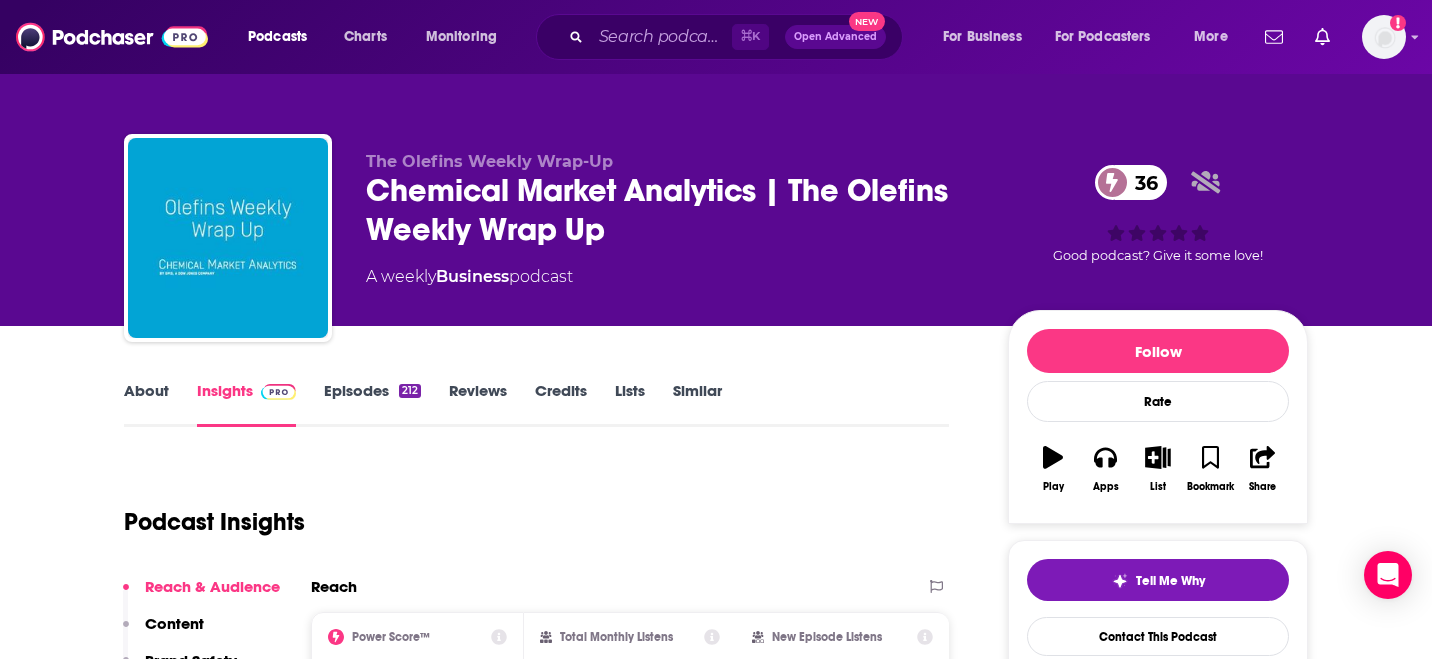 click on "About" at bounding box center (146, 404) 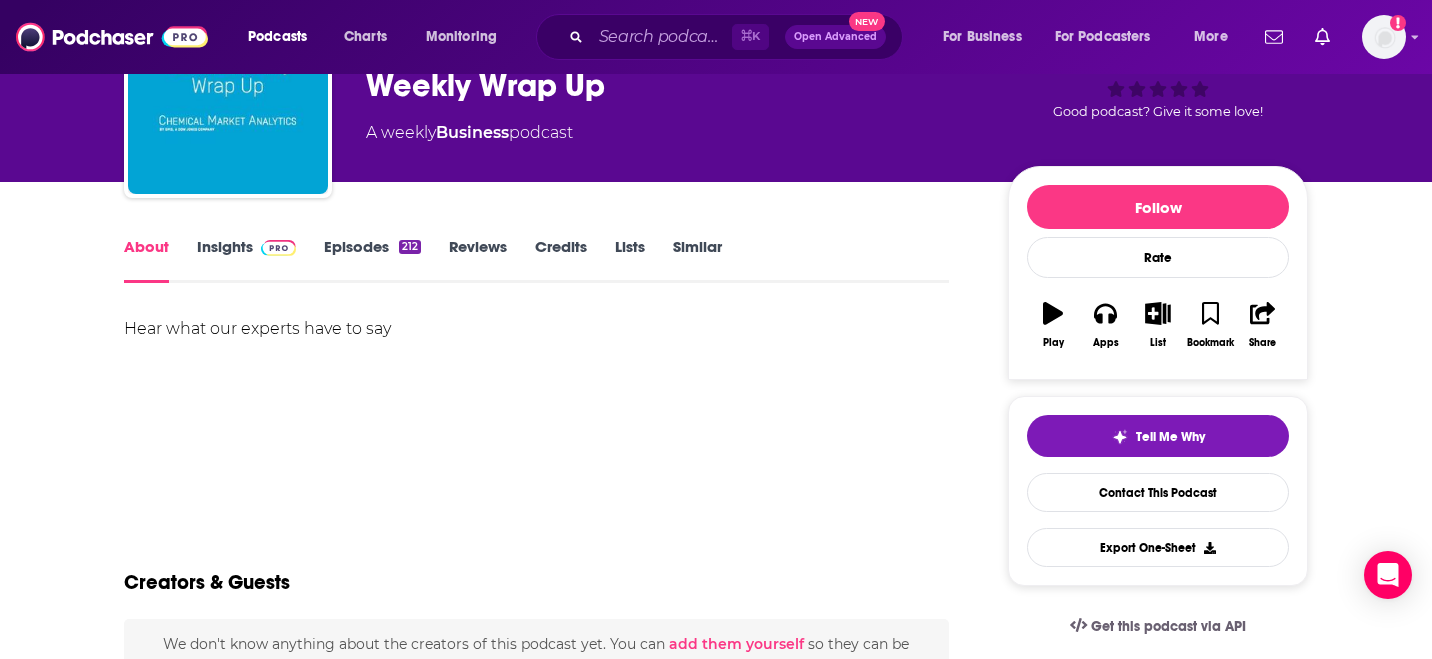 scroll, scrollTop: 103, scrollLeft: 0, axis: vertical 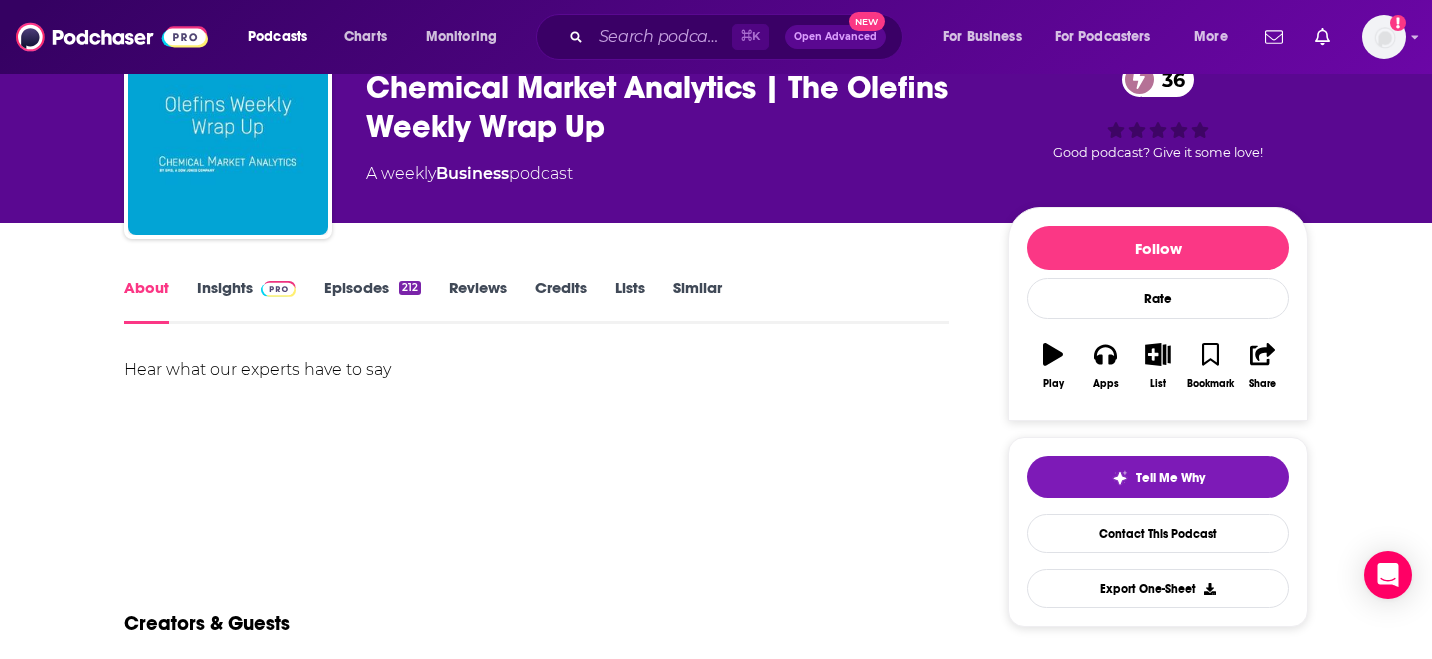 click on "Episodes 212" at bounding box center [372, 301] 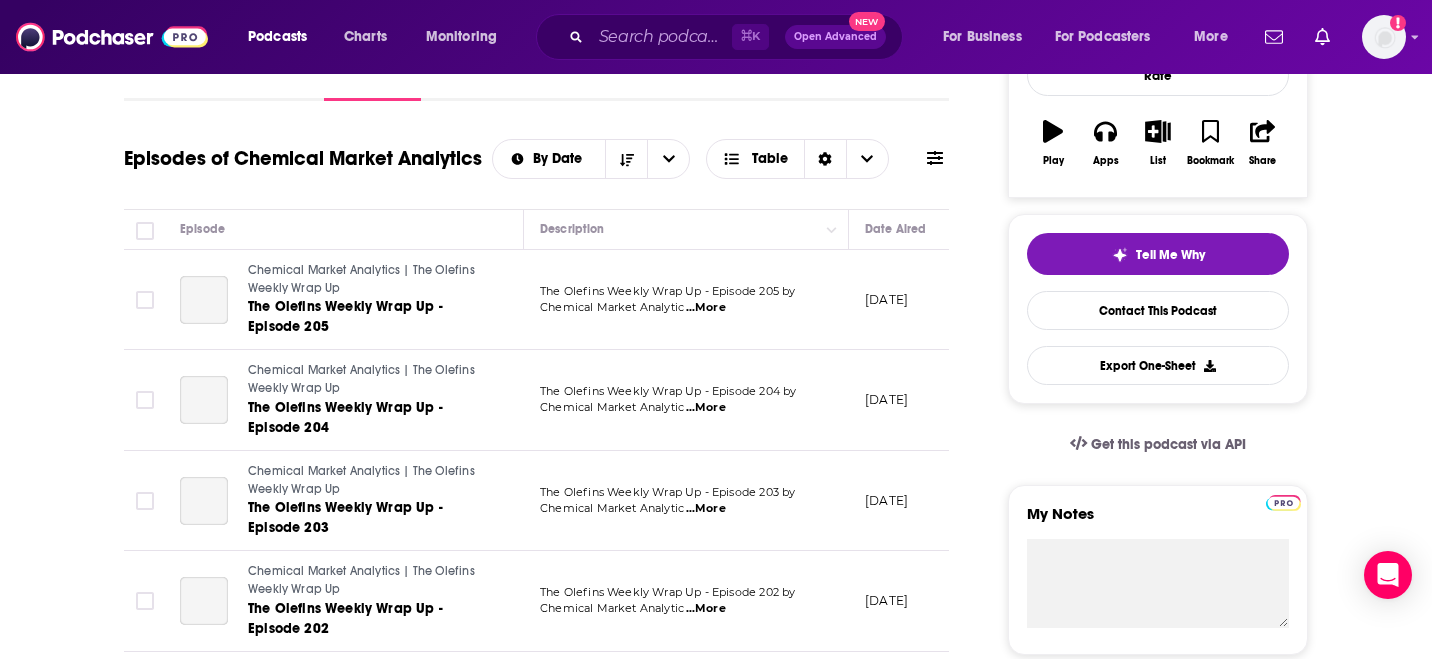 scroll, scrollTop: 327, scrollLeft: 0, axis: vertical 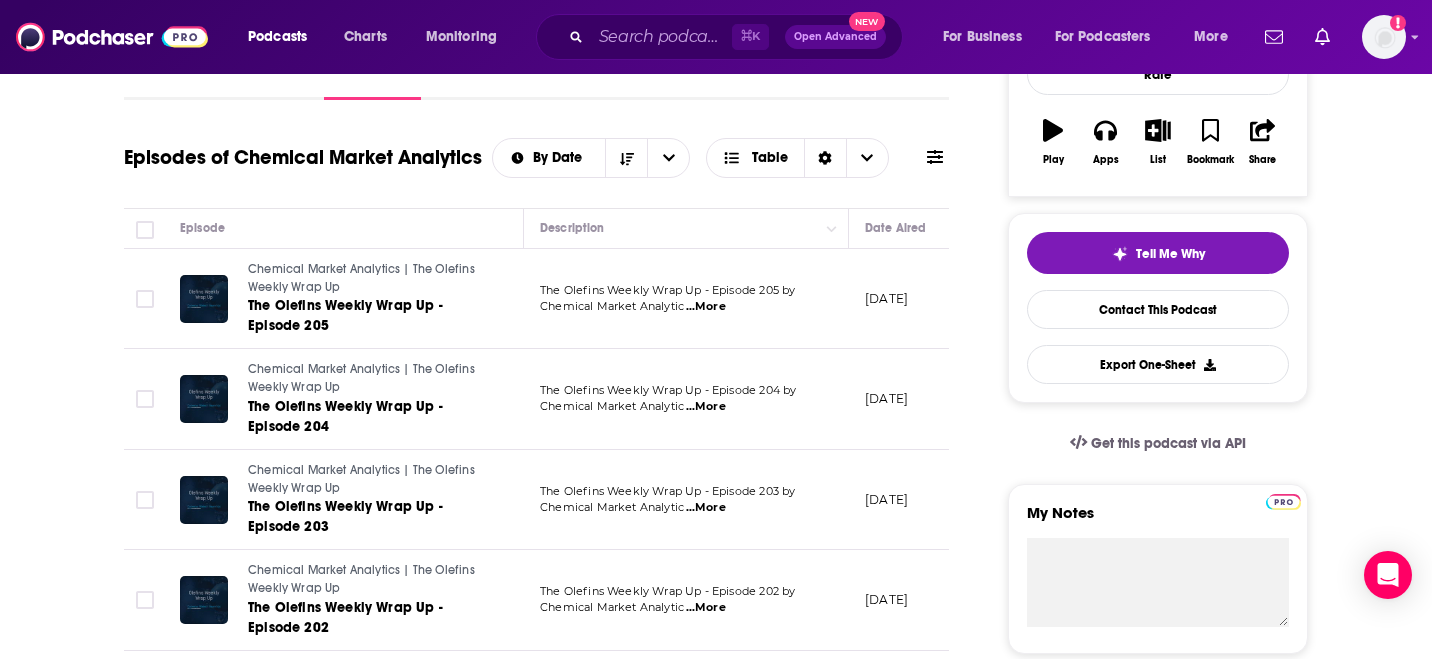 click on "...More" at bounding box center (706, 307) 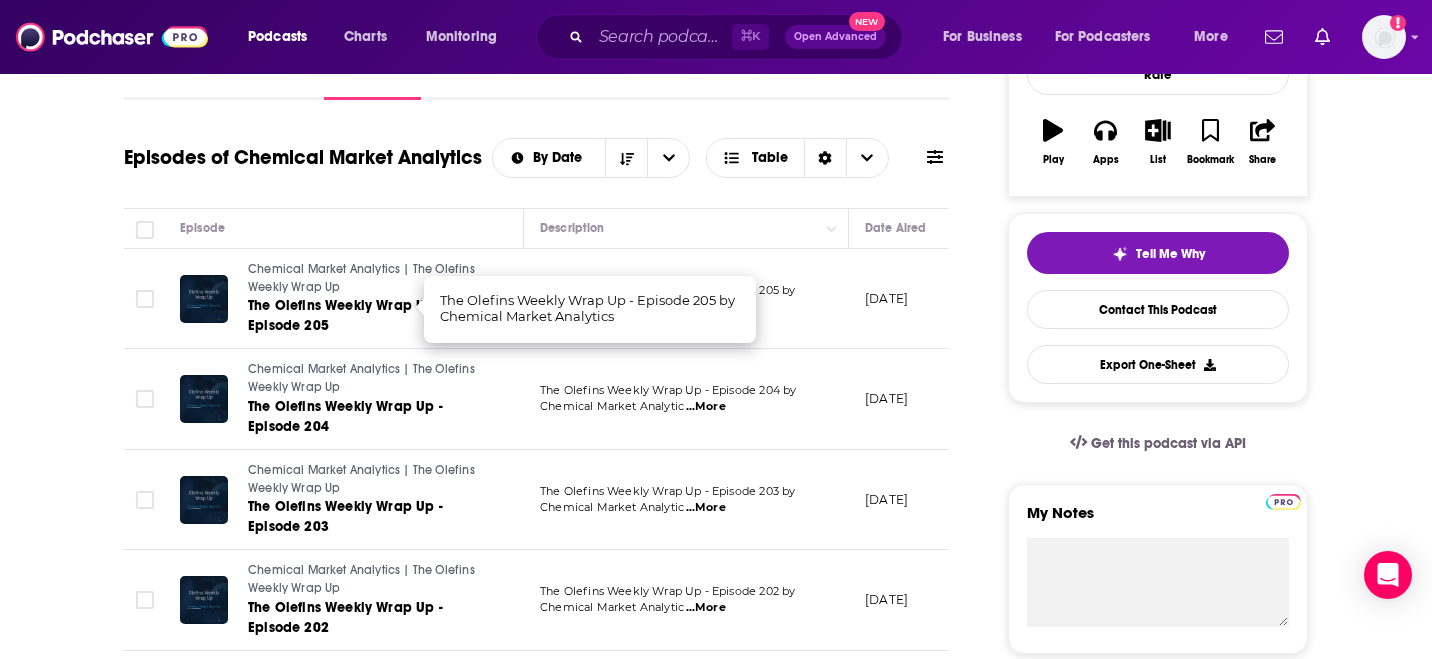click on "The Olefins Weekly Wrap Up - Episode 205 by Chemical Market Analytic  ...More" at bounding box center (686, 299) 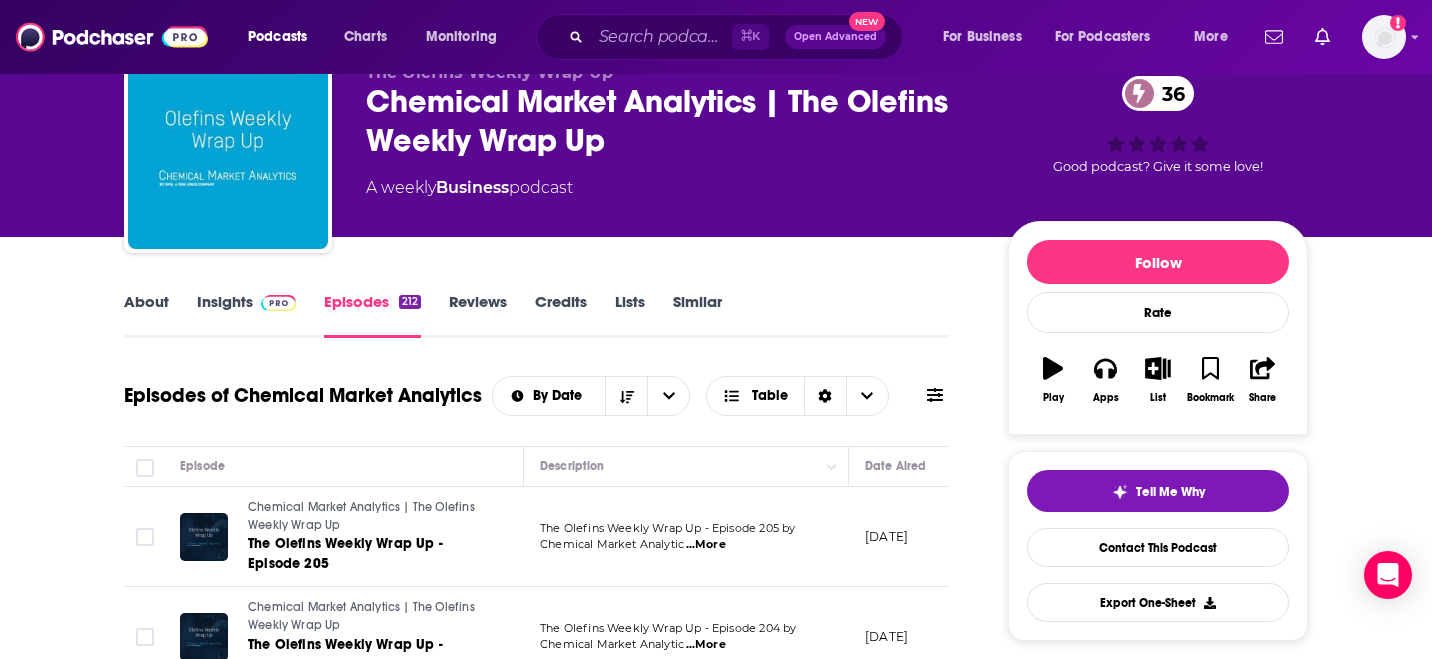 scroll, scrollTop: 0, scrollLeft: 0, axis: both 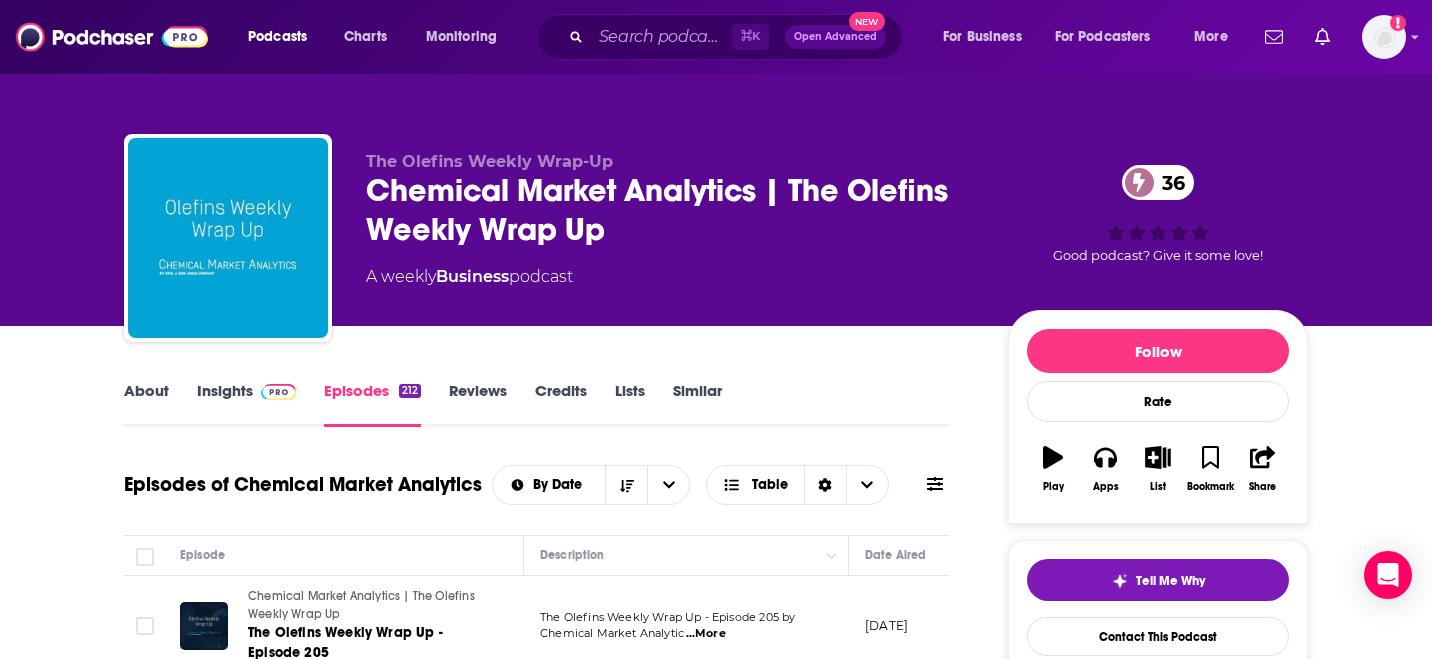 click on "About" at bounding box center [146, 404] 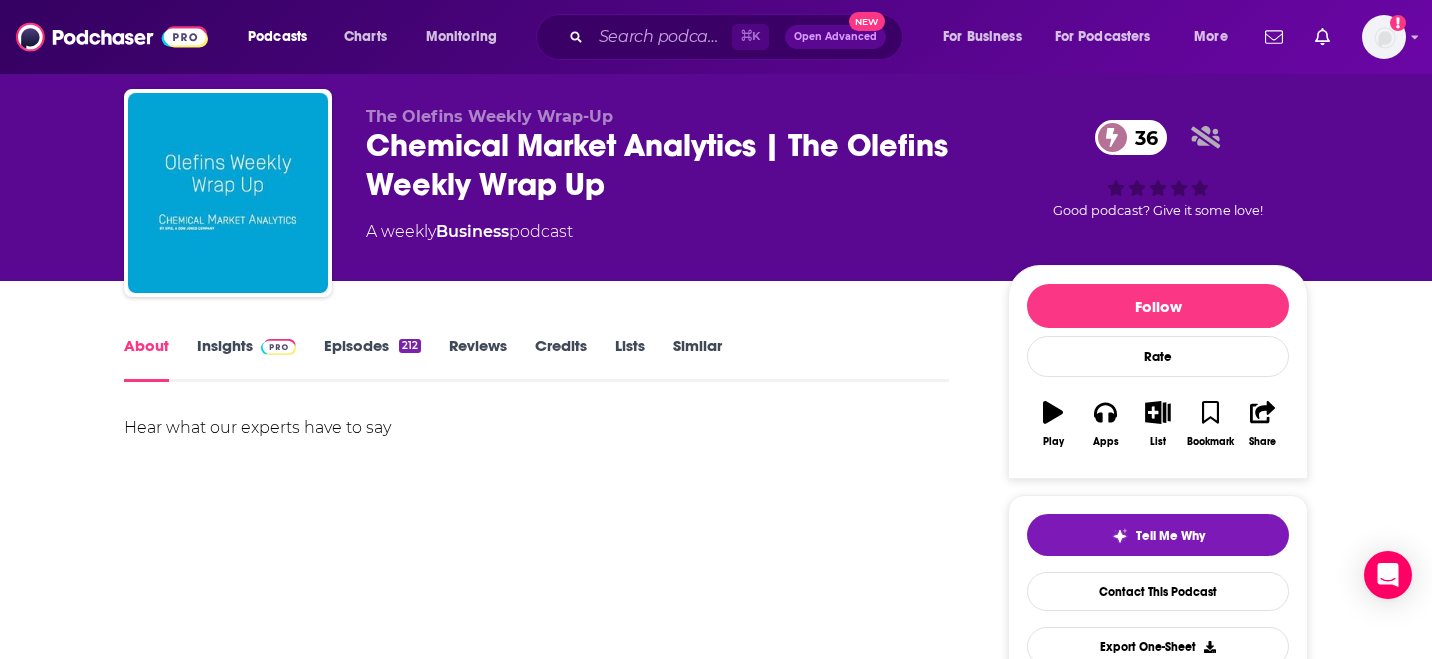 scroll, scrollTop: 57, scrollLeft: 0, axis: vertical 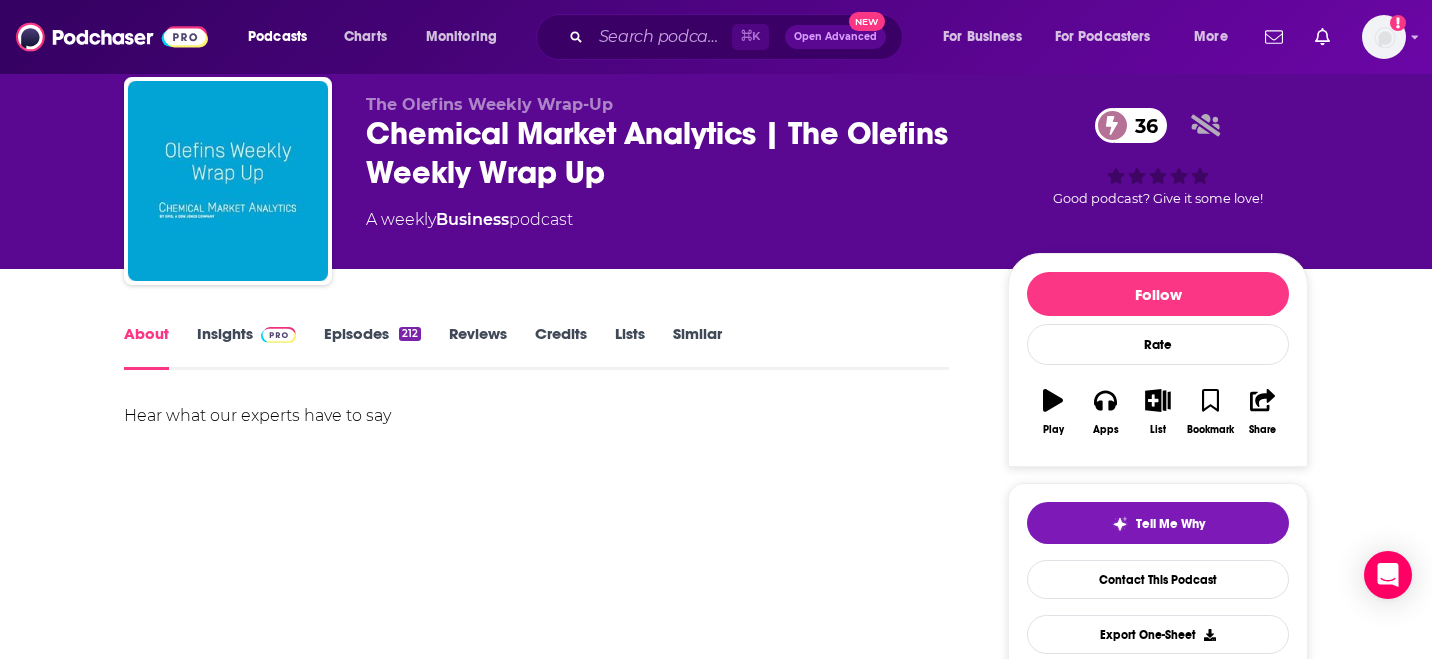 click on "Insights" at bounding box center [246, 347] 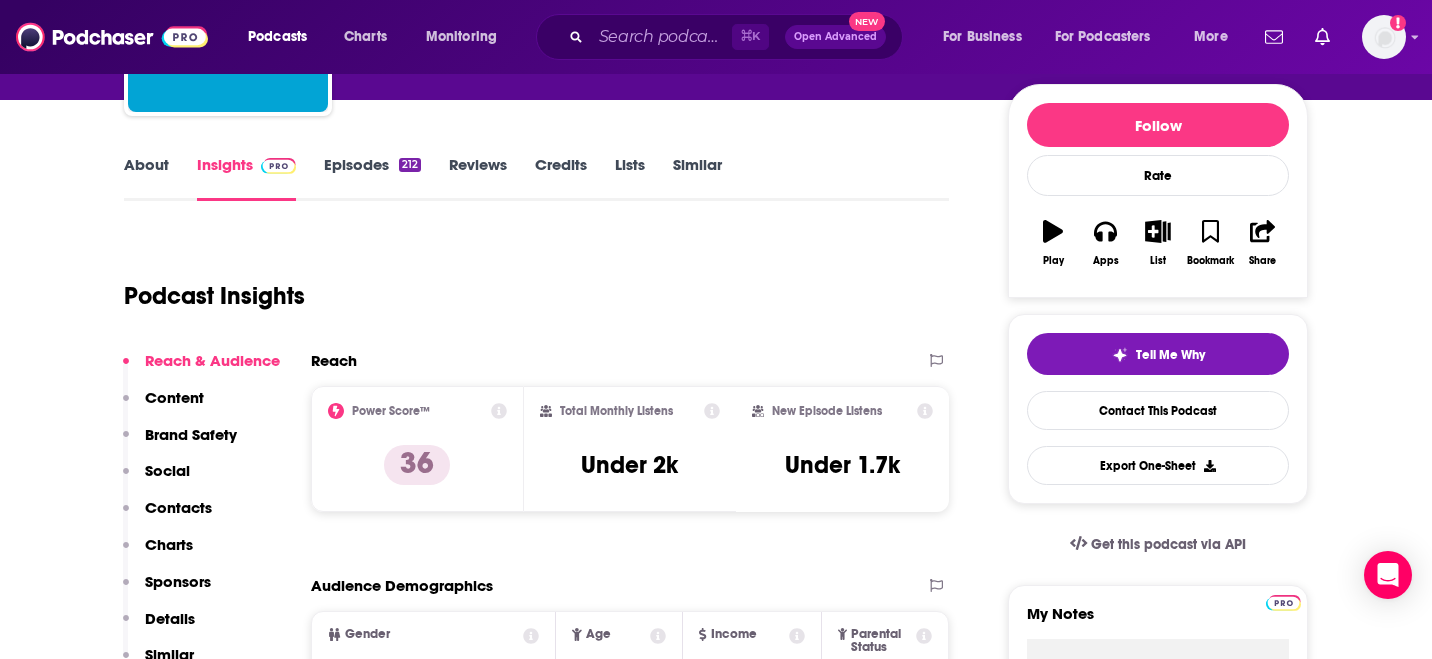 scroll, scrollTop: 0, scrollLeft: 0, axis: both 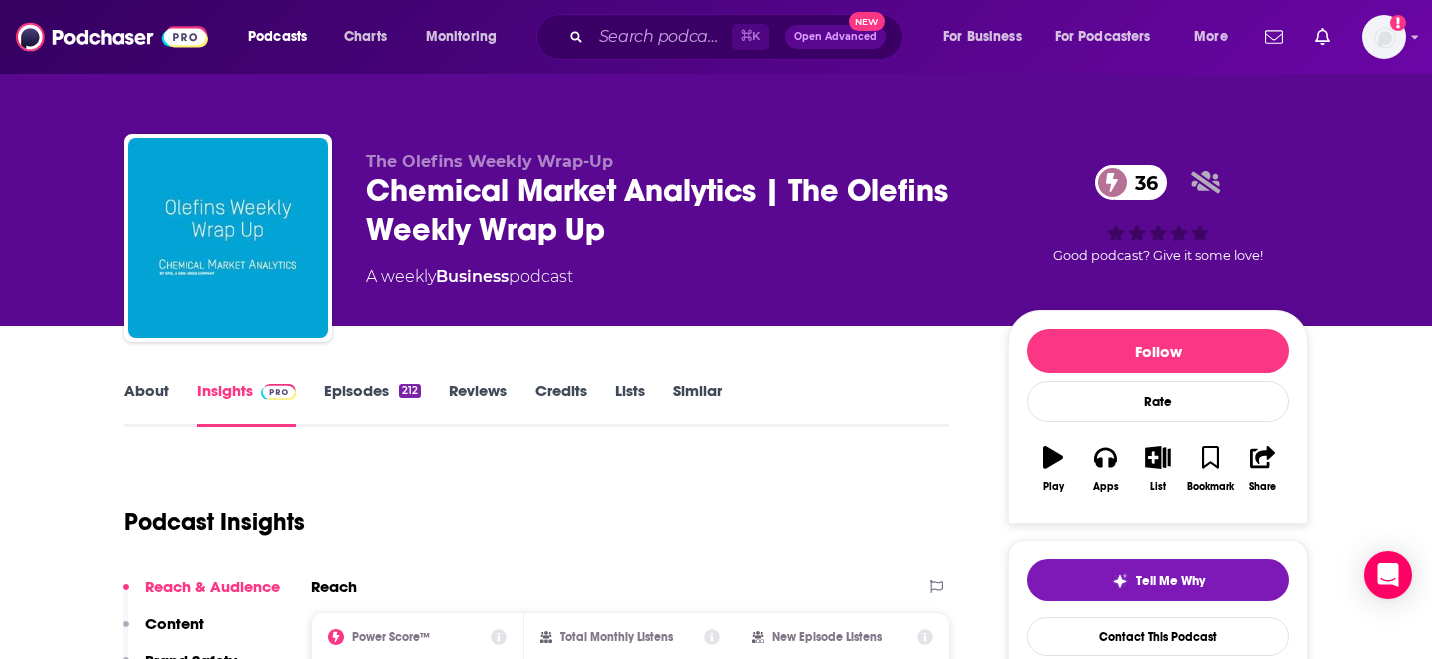 click on "Episodes 212" at bounding box center [372, 404] 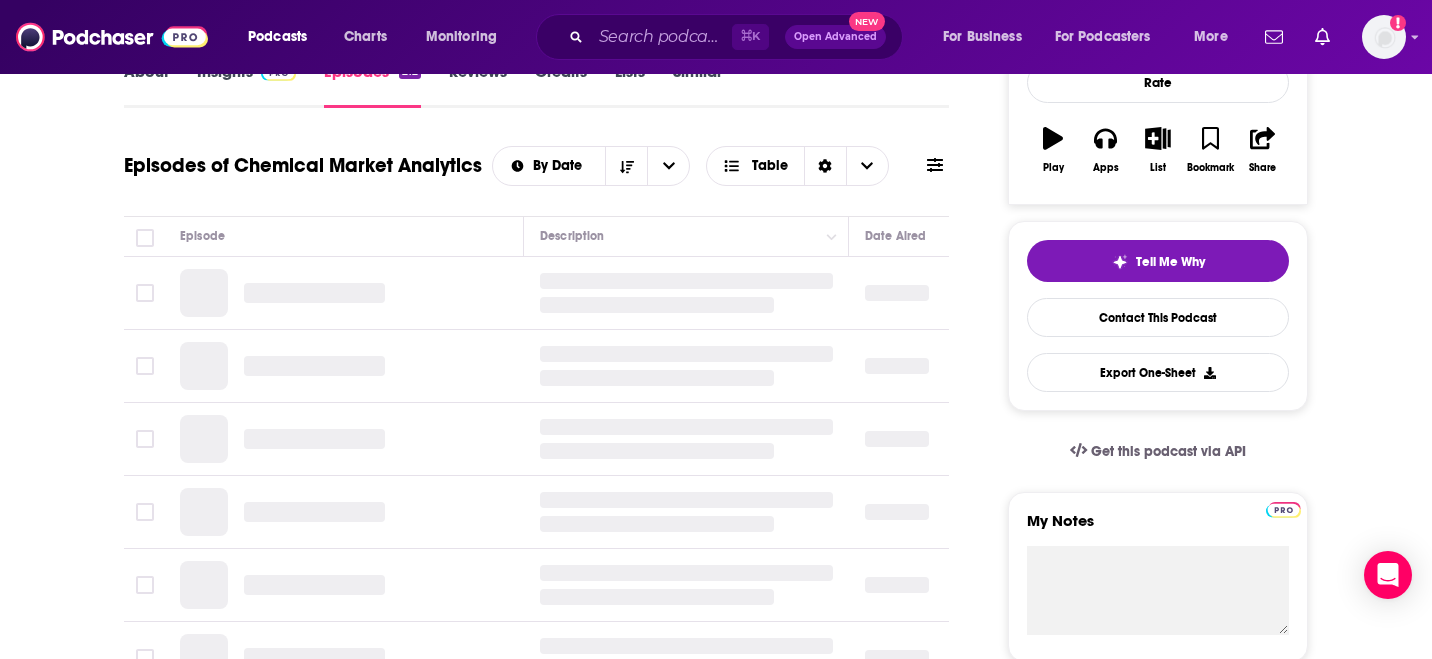 scroll, scrollTop: 323, scrollLeft: 0, axis: vertical 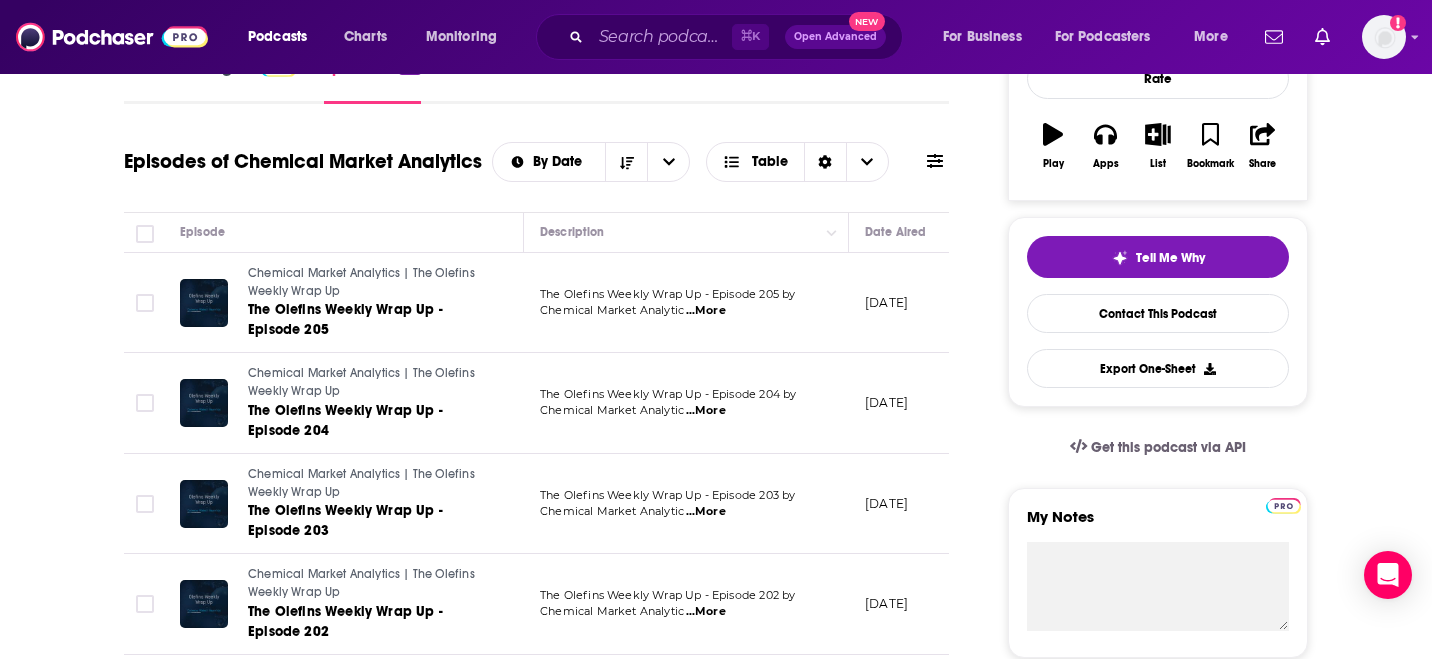 click on "...More" at bounding box center [706, 311] 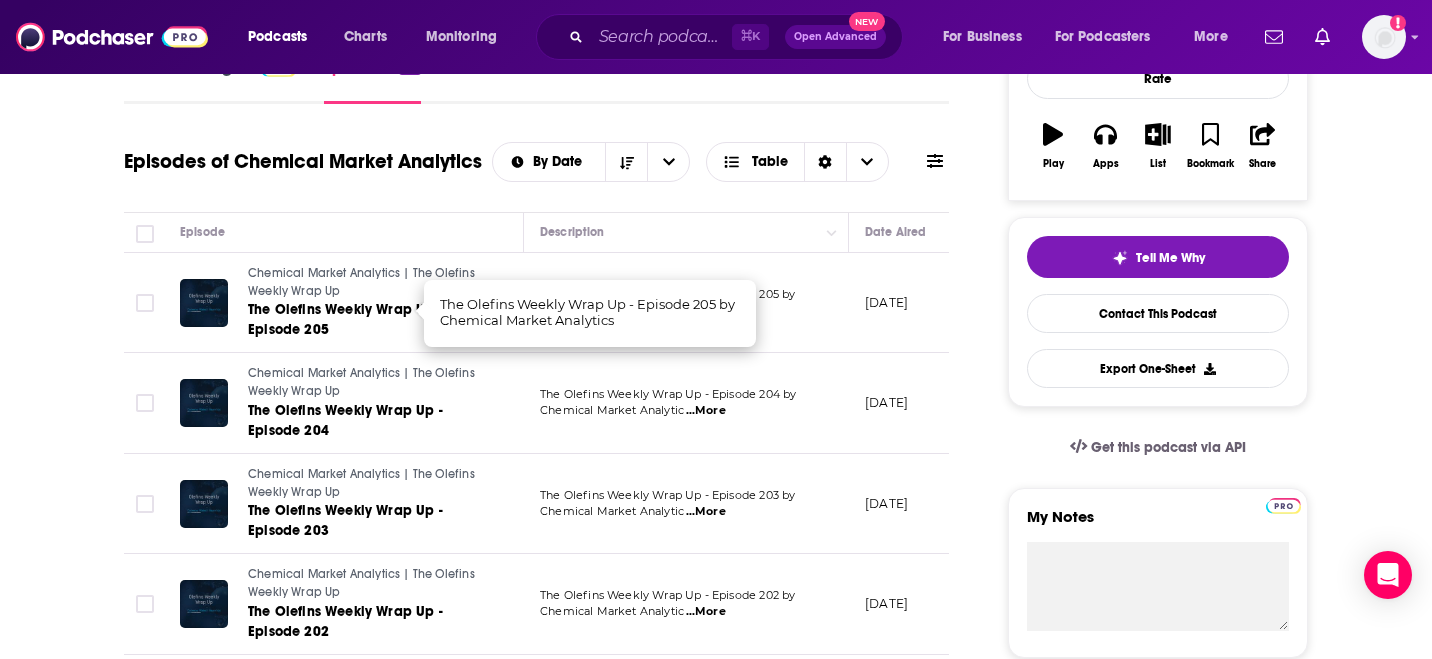 click on "The Olefins Weekly Wrap Up - Episode 205 by Chemical Market Analytic  ...More" at bounding box center (686, 303) 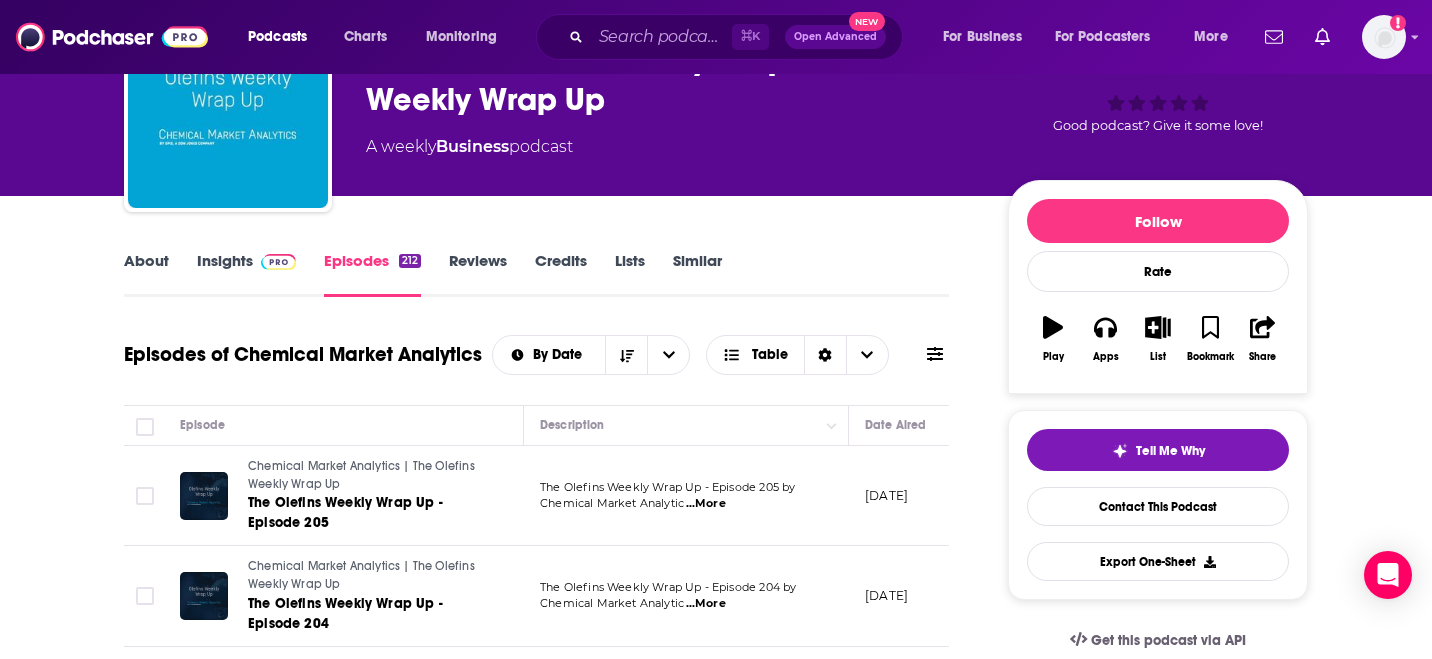 scroll, scrollTop: 0, scrollLeft: 0, axis: both 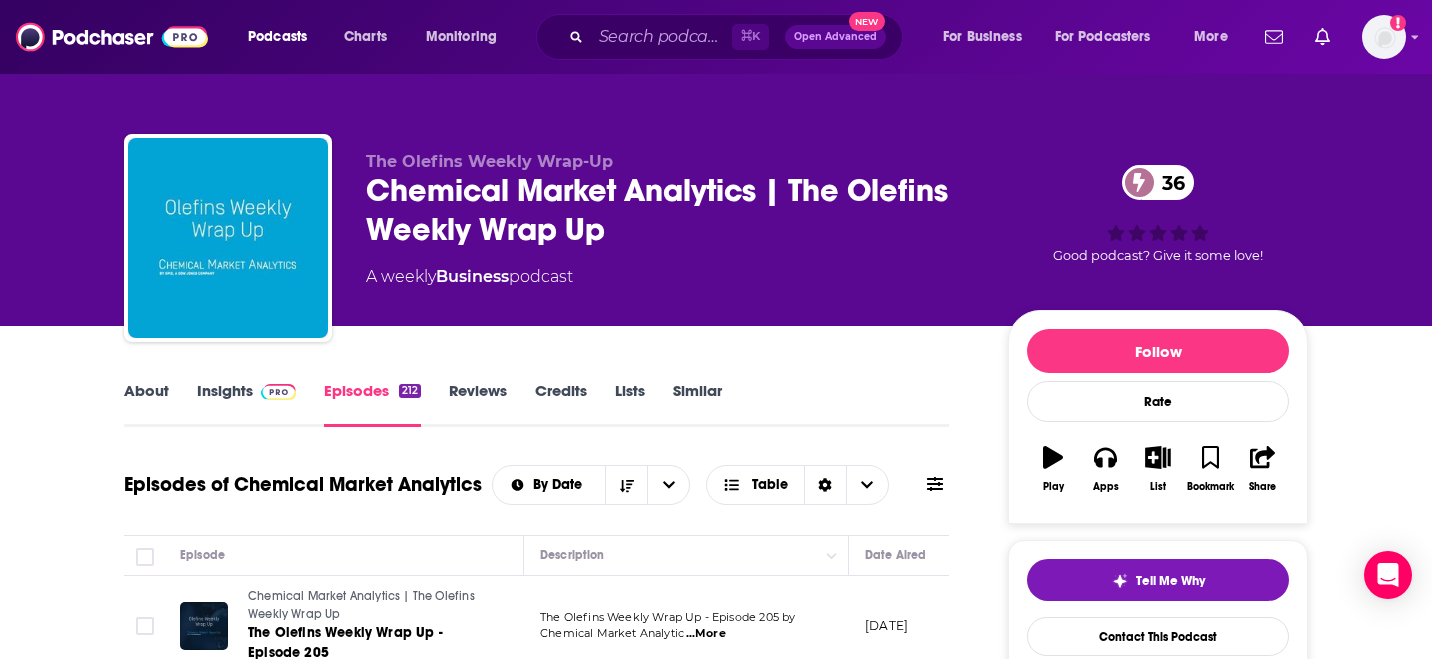 click on "Insights" at bounding box center [246, 404] 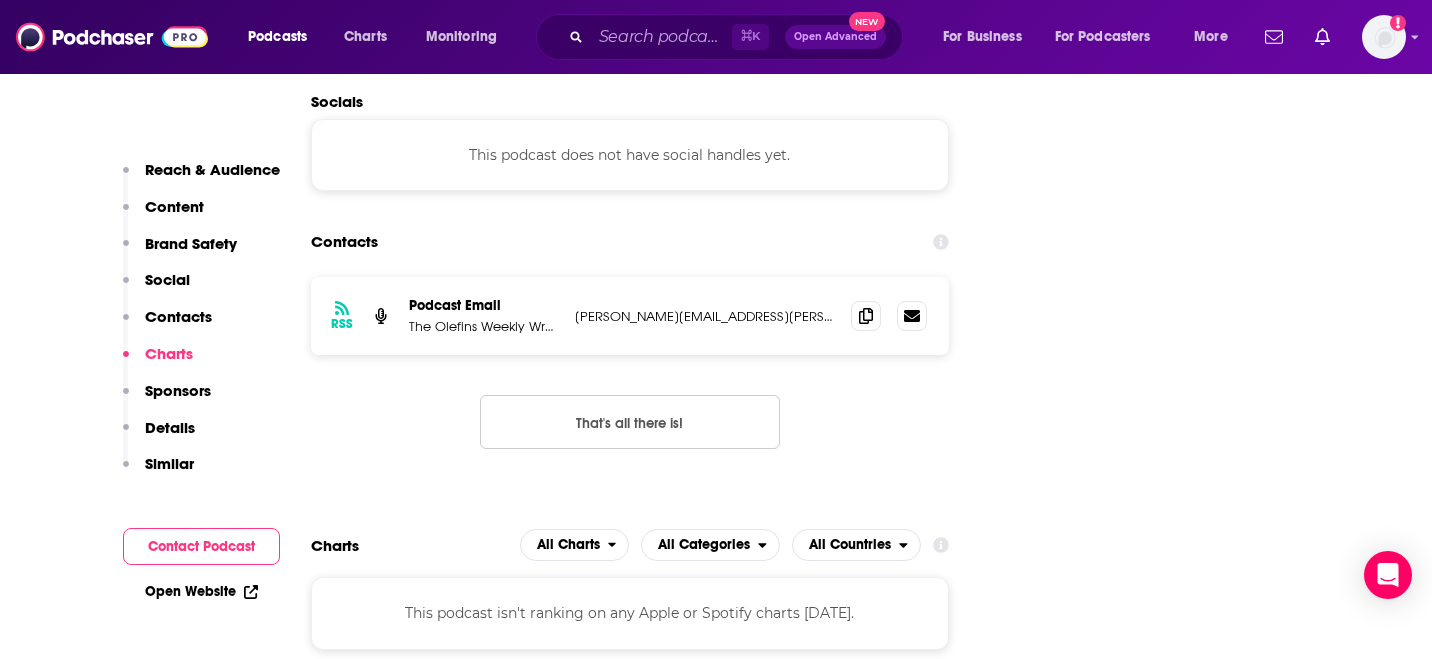 scroll, scrollTop: 1974, scrollLeft: 0, axis: vertical 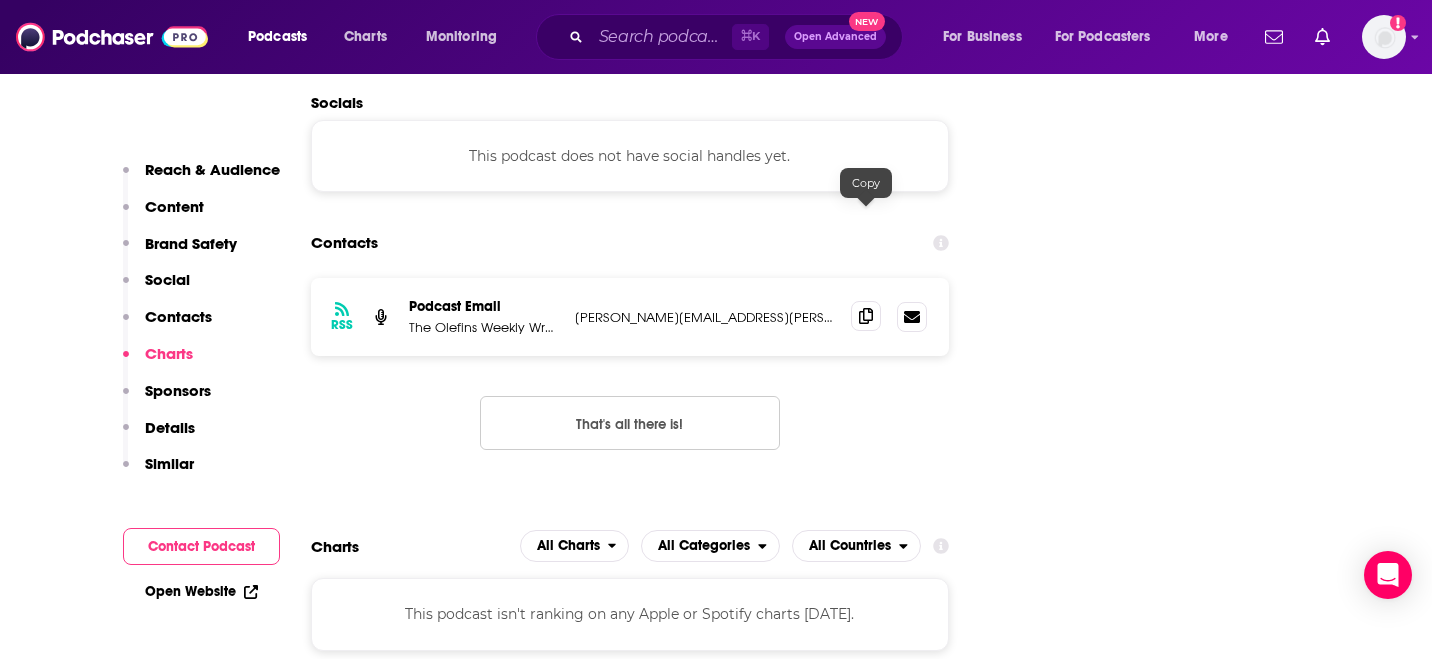 click 